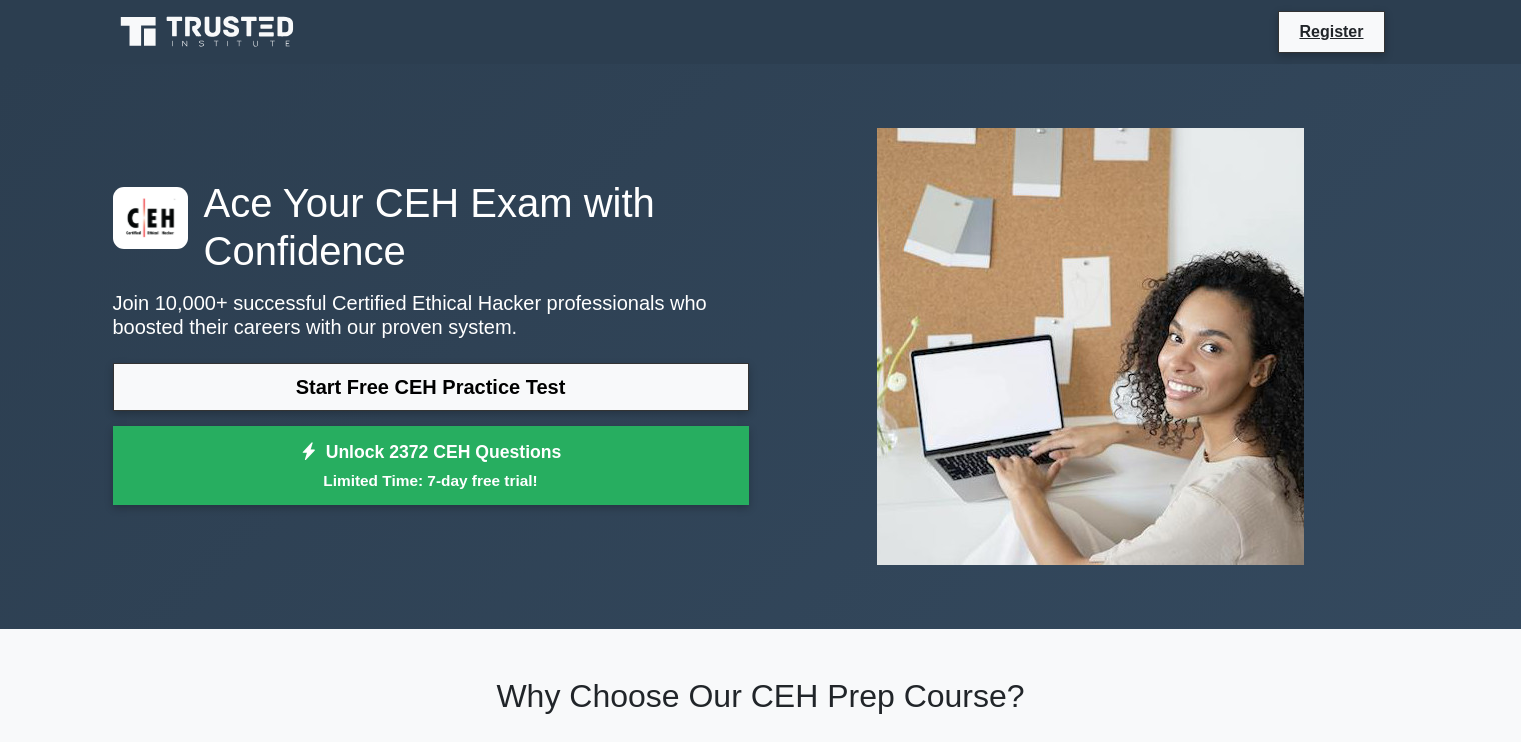 scroll, scrollTop: 0, scrollLeft: 0, axis: both 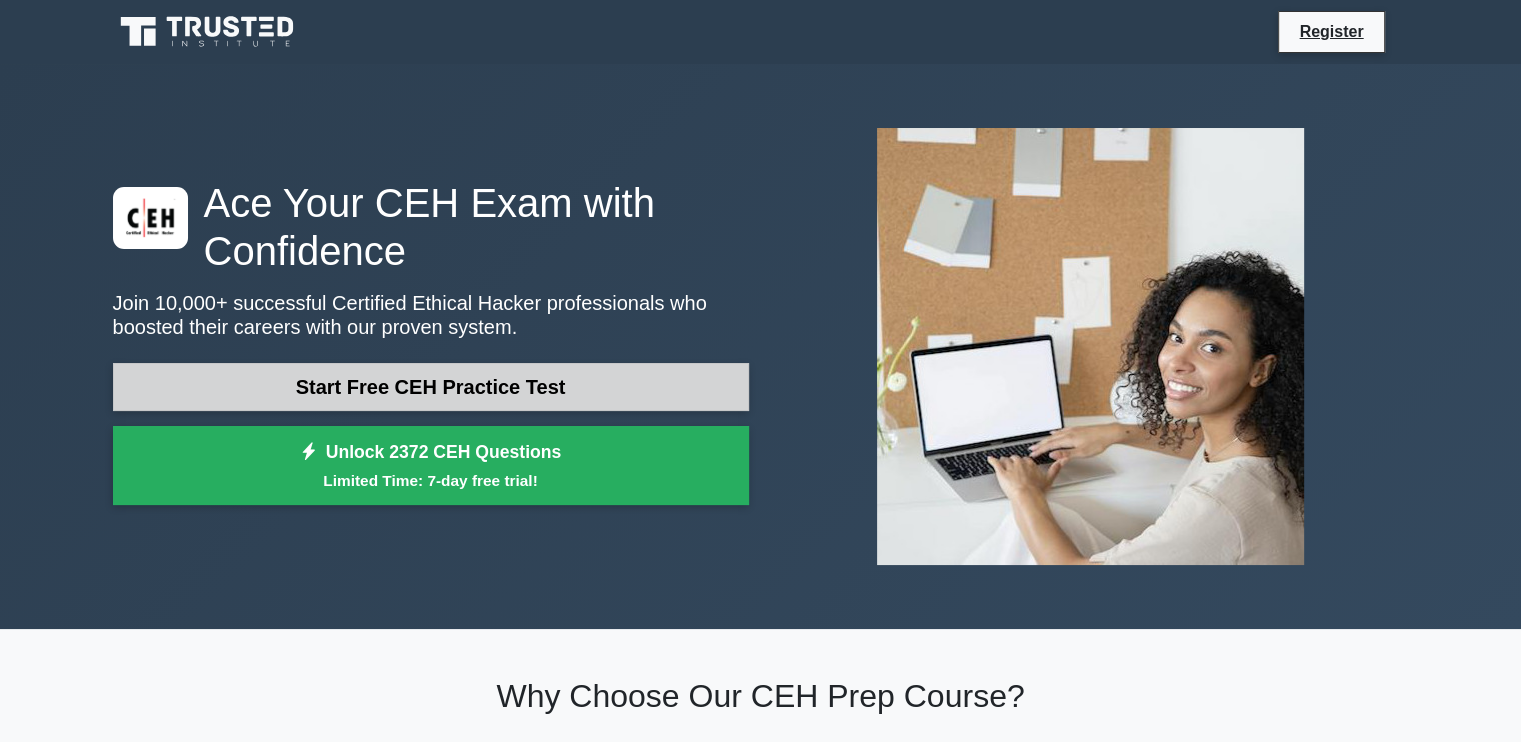 click on "Start Free CEH Practice Test" at bounding box center [431, 387] 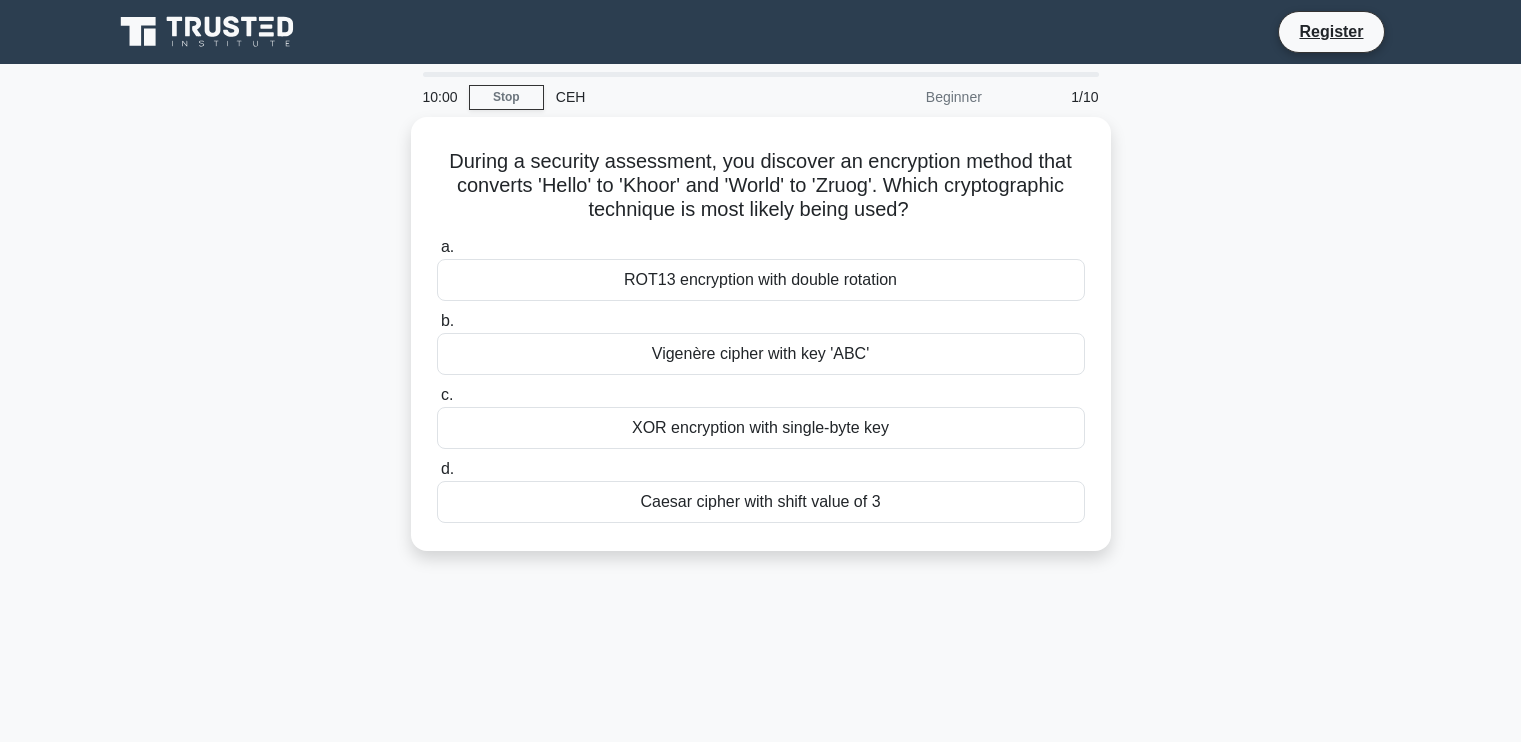 scroll, scrollTop: 0, scrollLeft: 0, axis: both 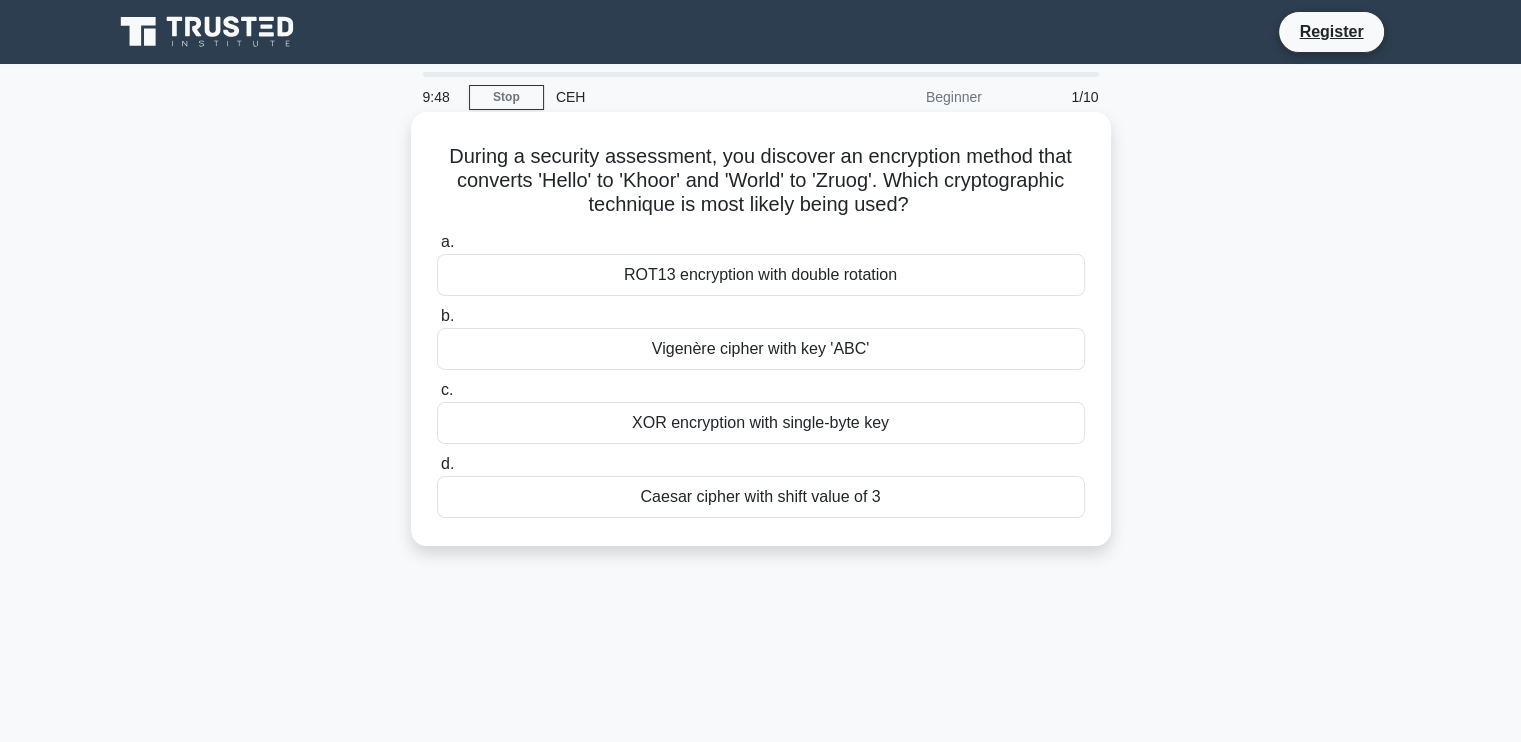 click on "ROT13 encryption with double rotation" at bounding box center [761, 275] 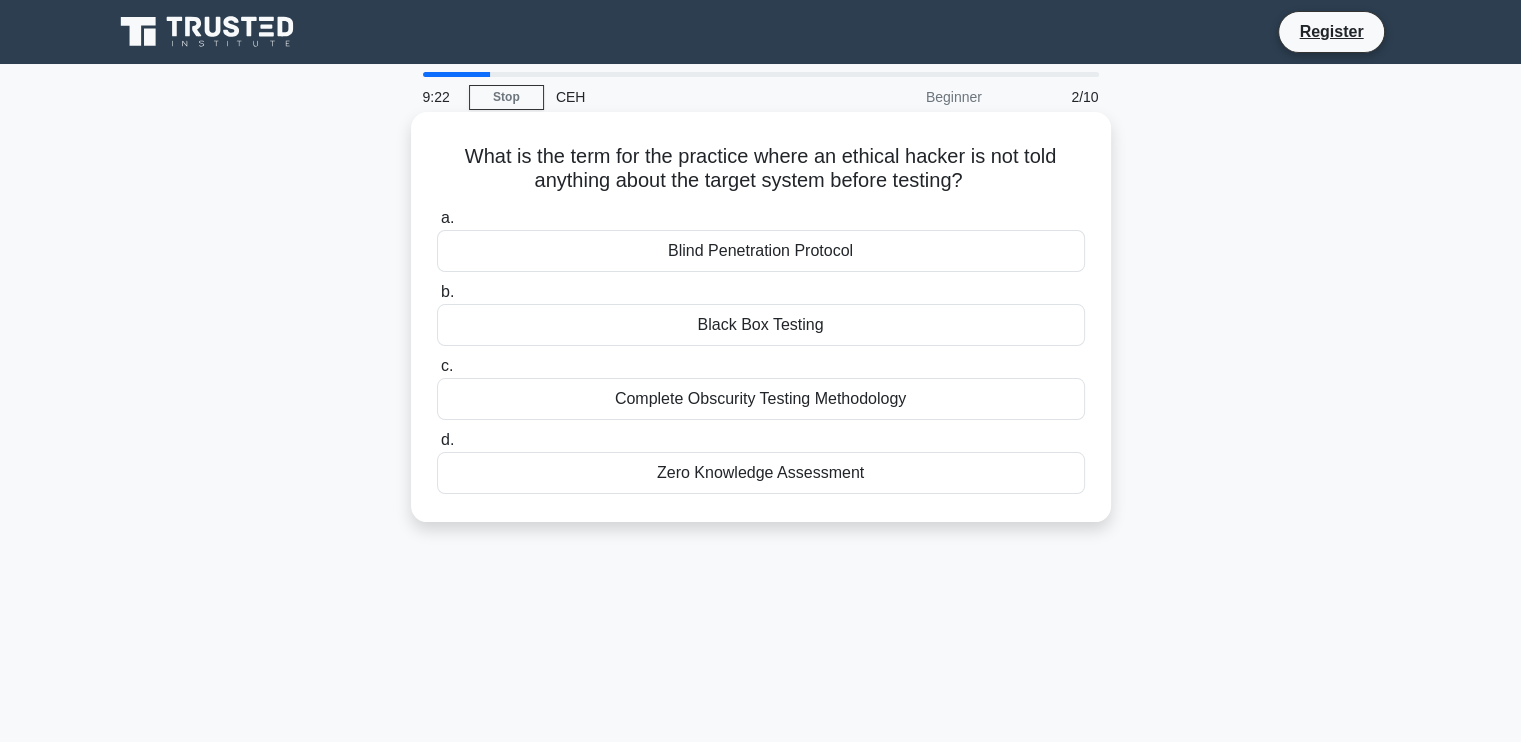 click on "Blind Penetration Protocol" at bounding box center (761, 251) 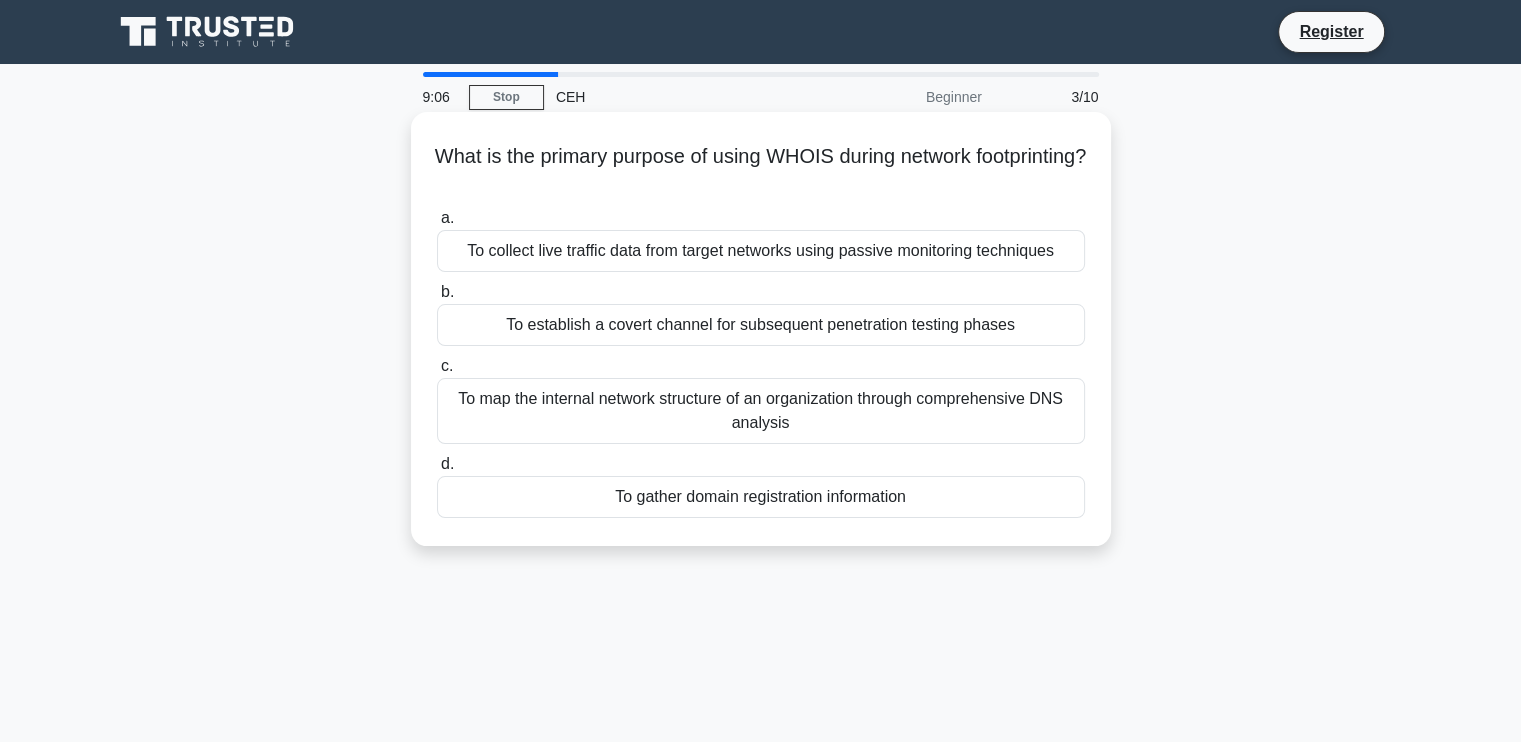 click on "To collect live traffic data from target networks using passive monitoring techniques" at bounding box center (761, 251) 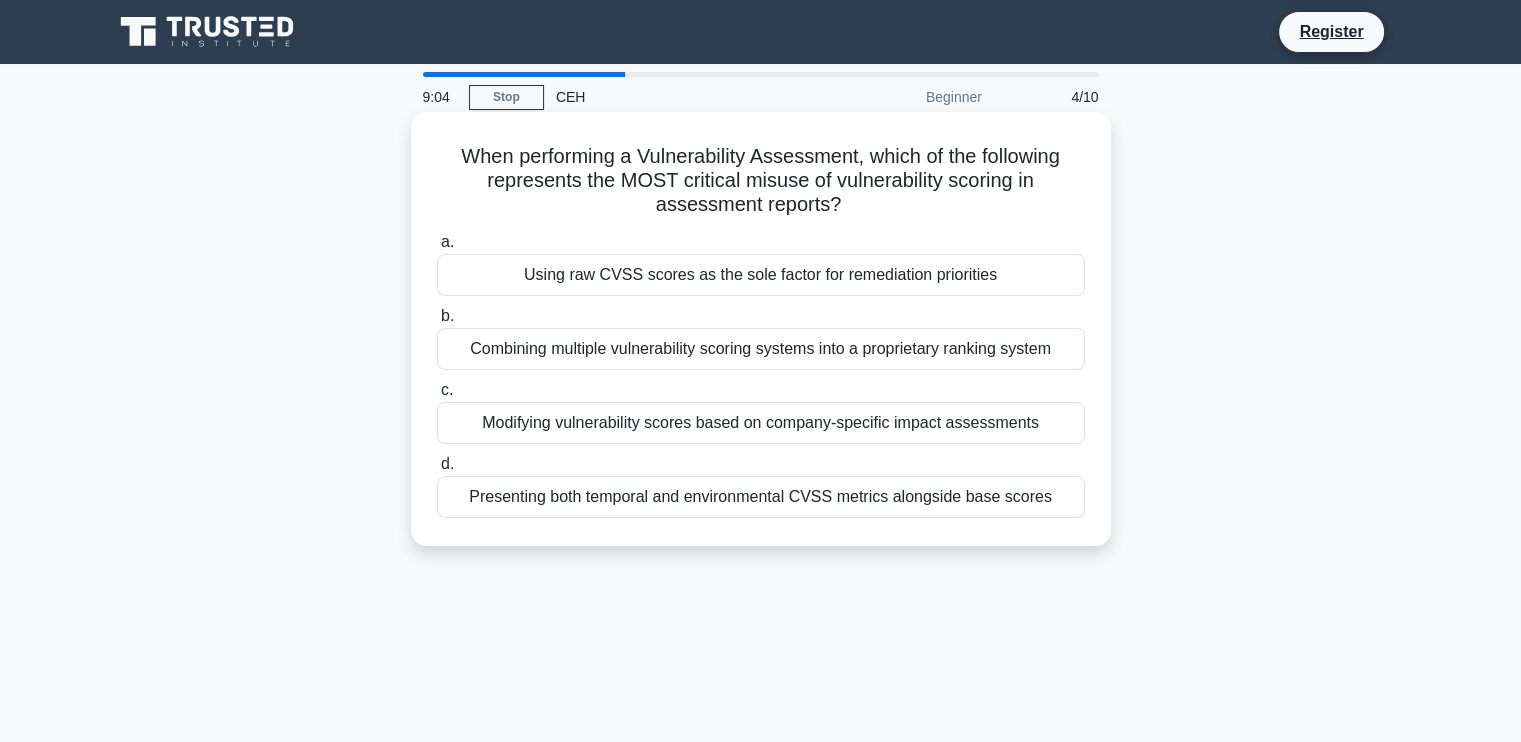 click on "Combining multiple vulnerability scoring systems into a proprietary ranking system" at bounding box center [761, 349] 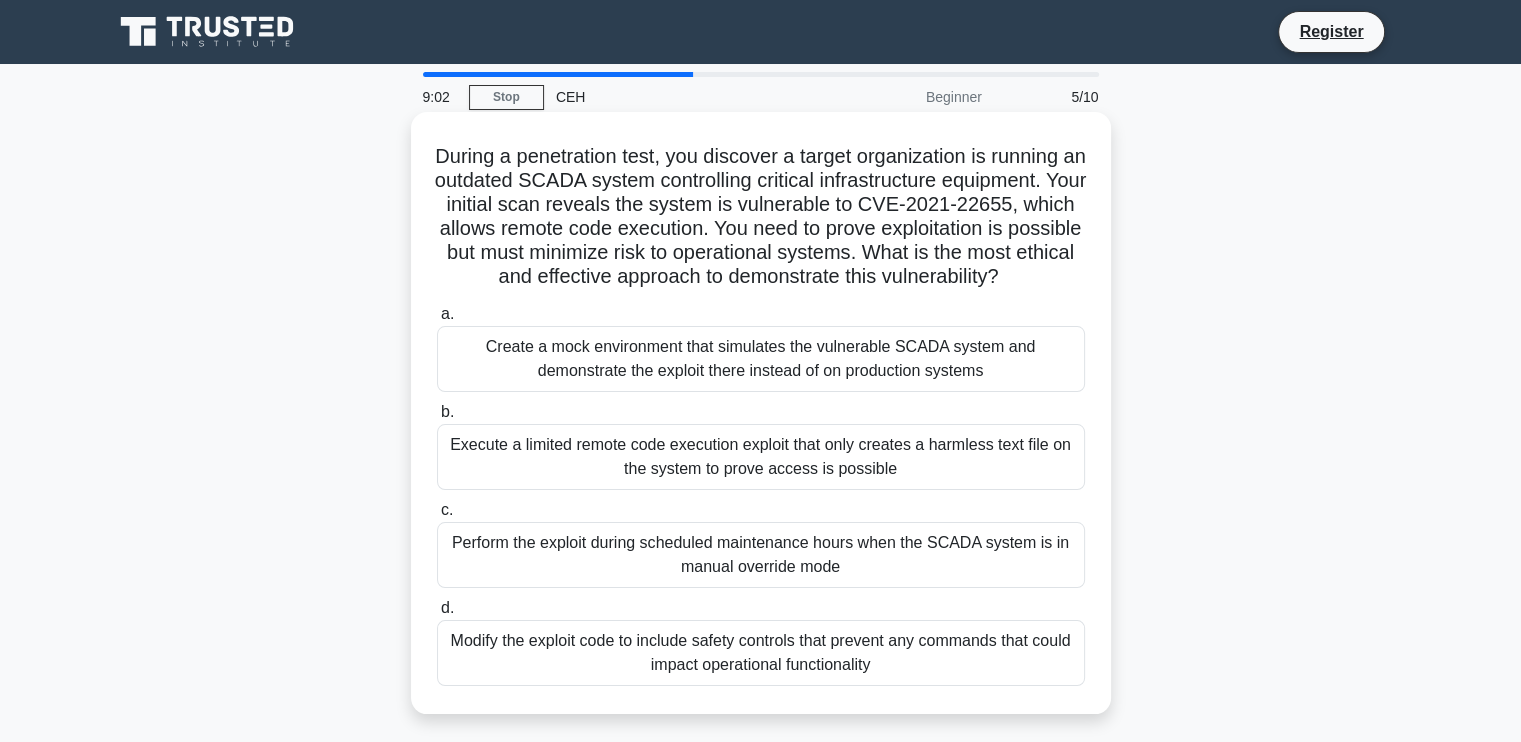 click on "Perform the exploit during scheduled maintenance hours when the SCADA system is in manual override mode" at bounding box center (761, 555) 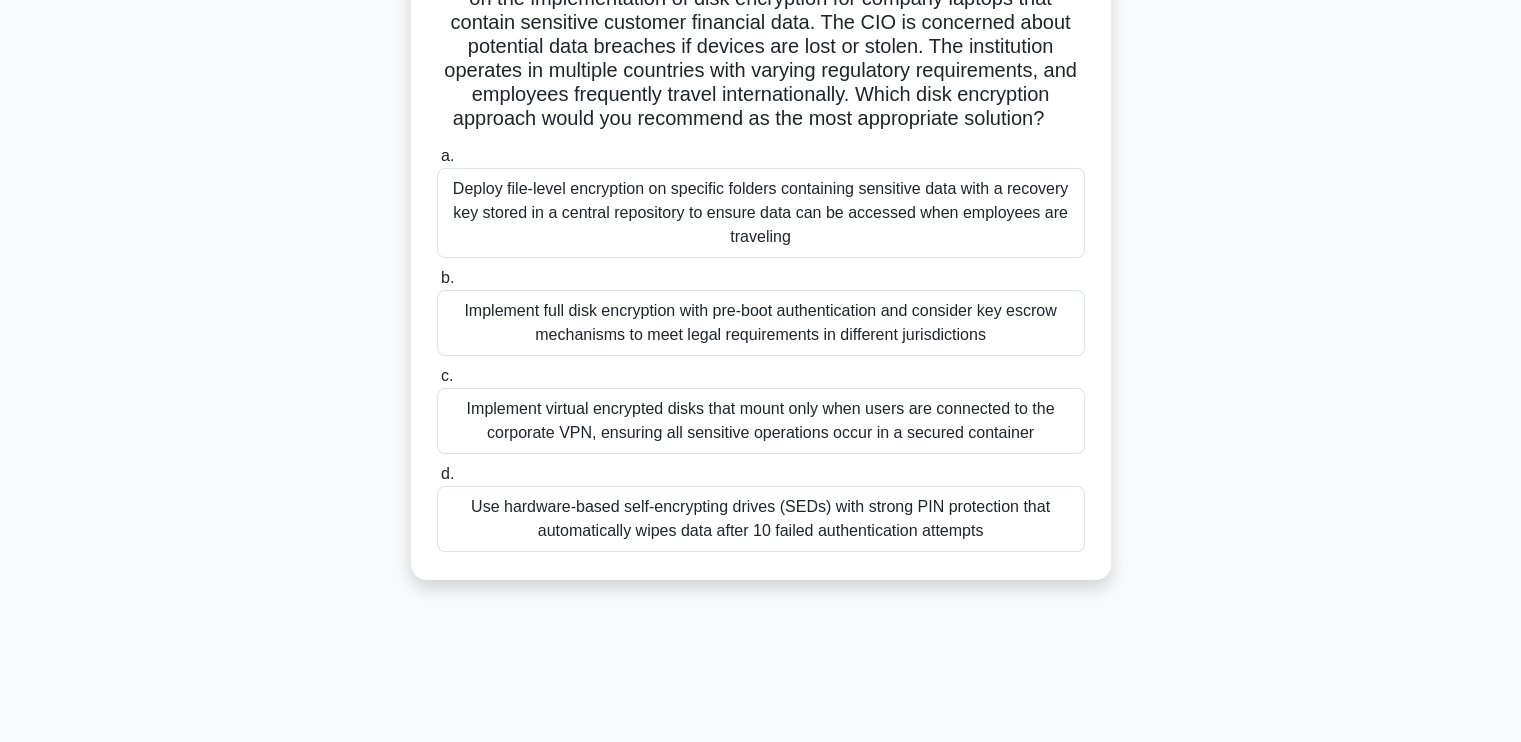 scroll, scrollTop: 338, scrollLeft: 0, axis: vertical 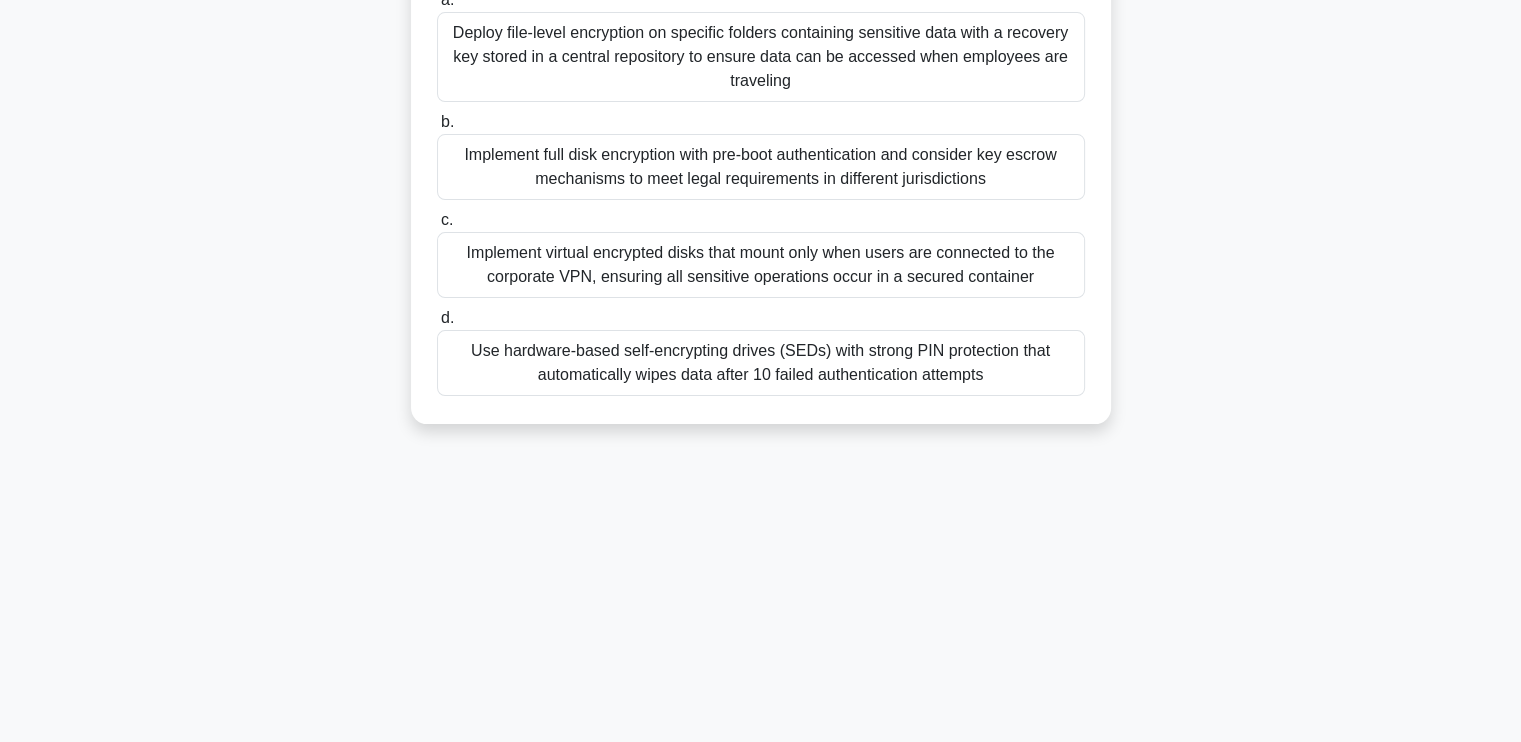 click on "Use hardware-based self-encrypting drives (SEDs) with strong PIN protection that automatically wipes data after 10 failed authentication attempts" at bounding box center (761, 363) 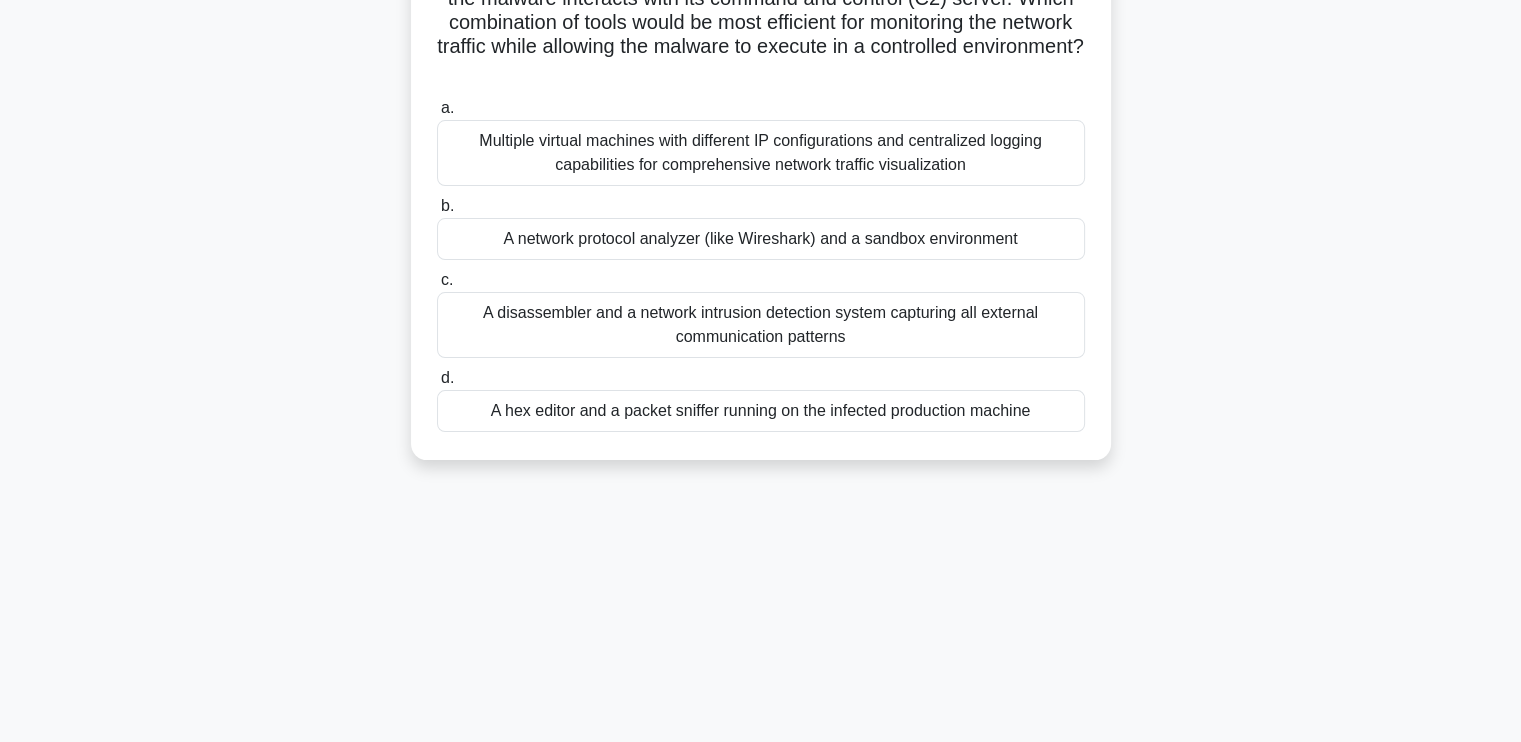 scroll, scrollTop: 0, scrollLeft: 0, axis: both 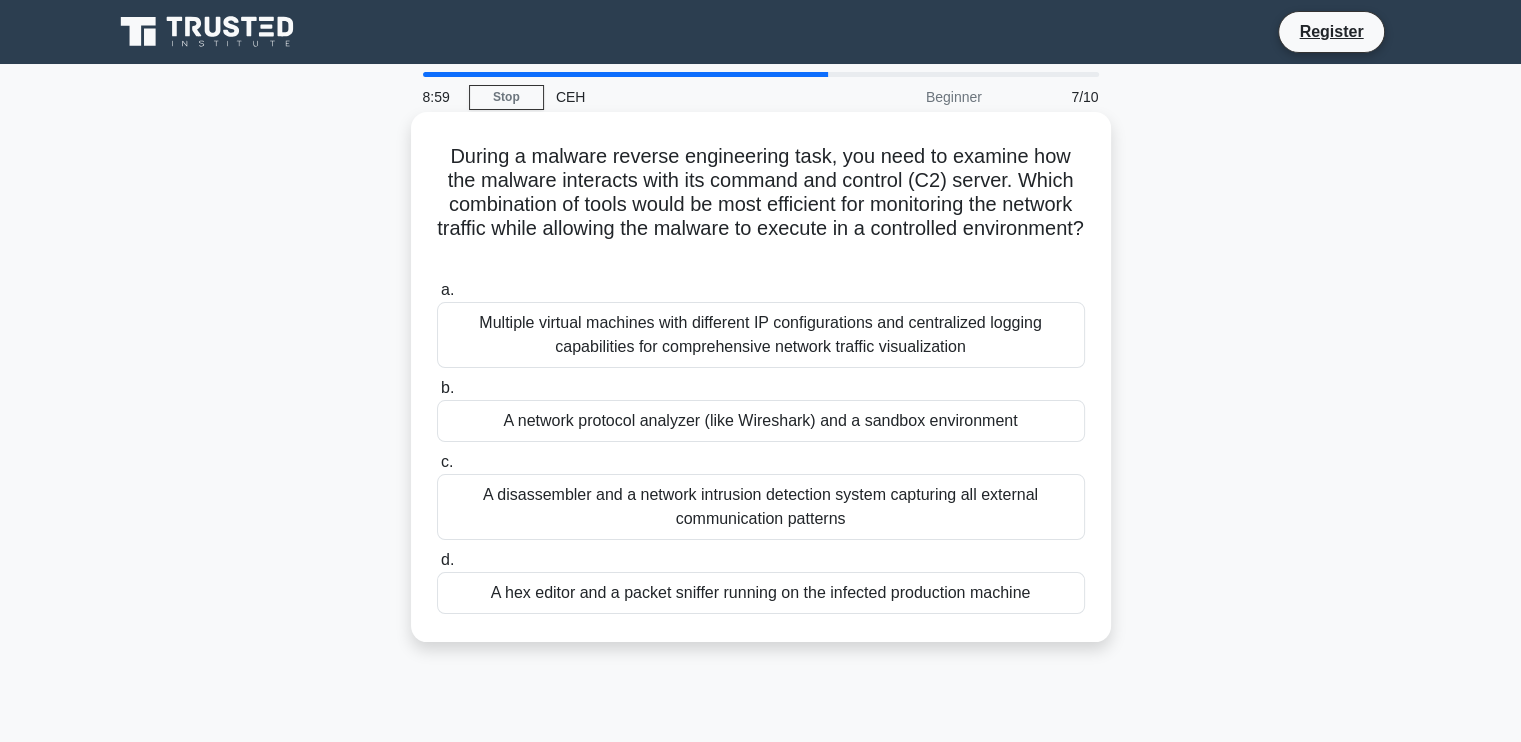 click on "A network protocol analyzer (like Wireshark) and a sandbox environment" at bounding box center (761, 421) 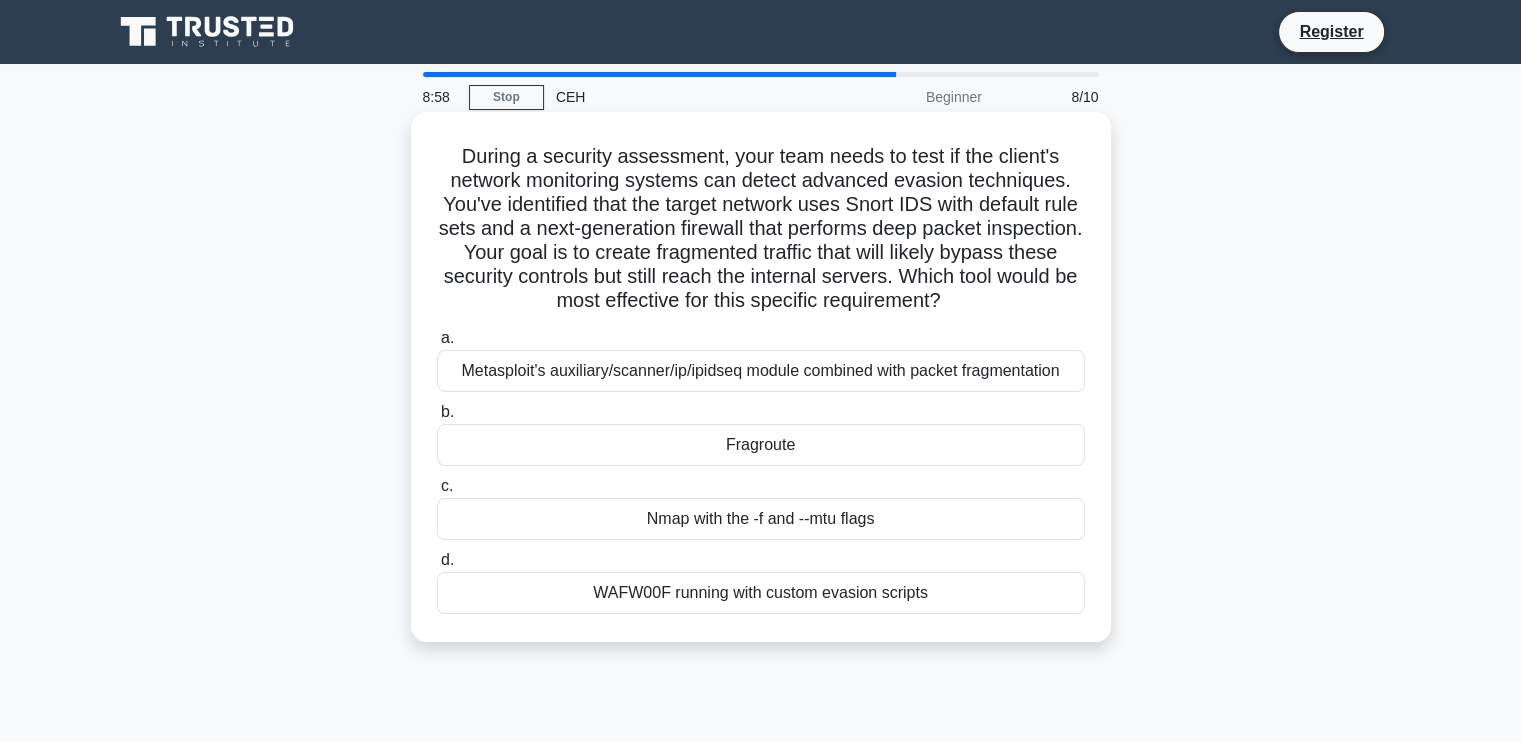 click on "Metasploit's auxiliary/scanner/ip/ipidseq module combined with packet fragmentation" at bounding box center [761, 371] 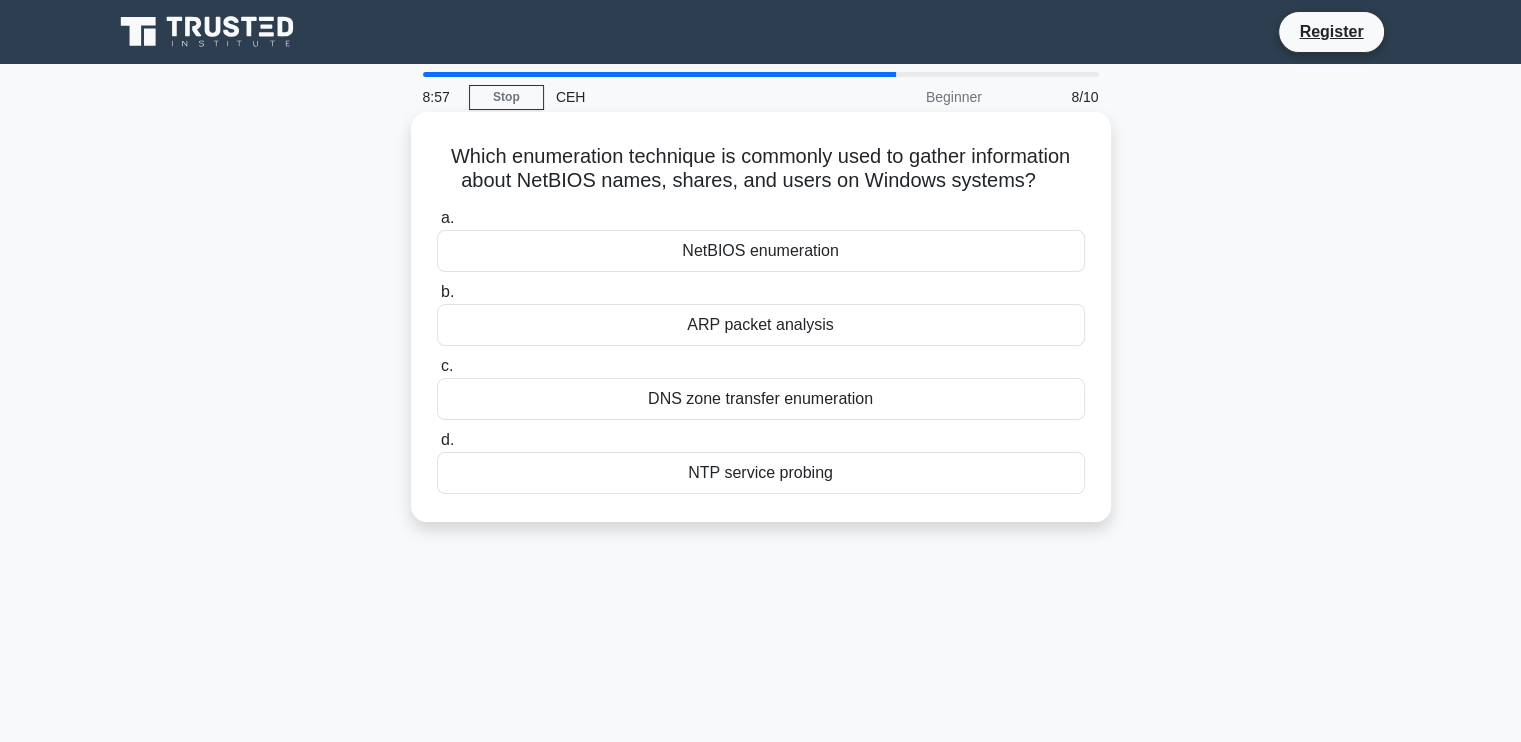click on "DNS zone transfer enumeration" at bounding box center [761, 399] 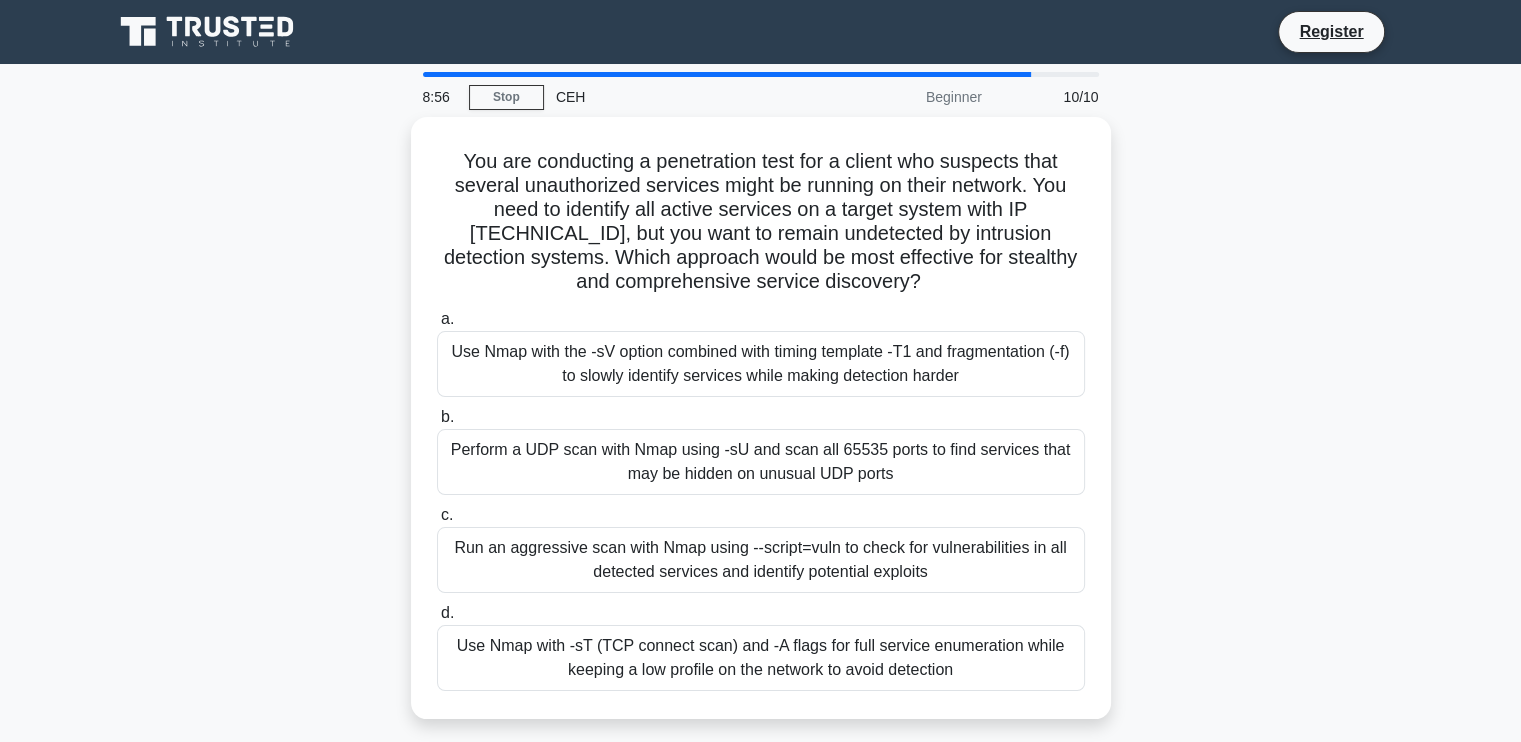 click on "Perform a UDP scan with Nmap using -sU and scan all 65535 ports to find services that may be hidden on unusual UDP ports" at bounding box center [761, 462] 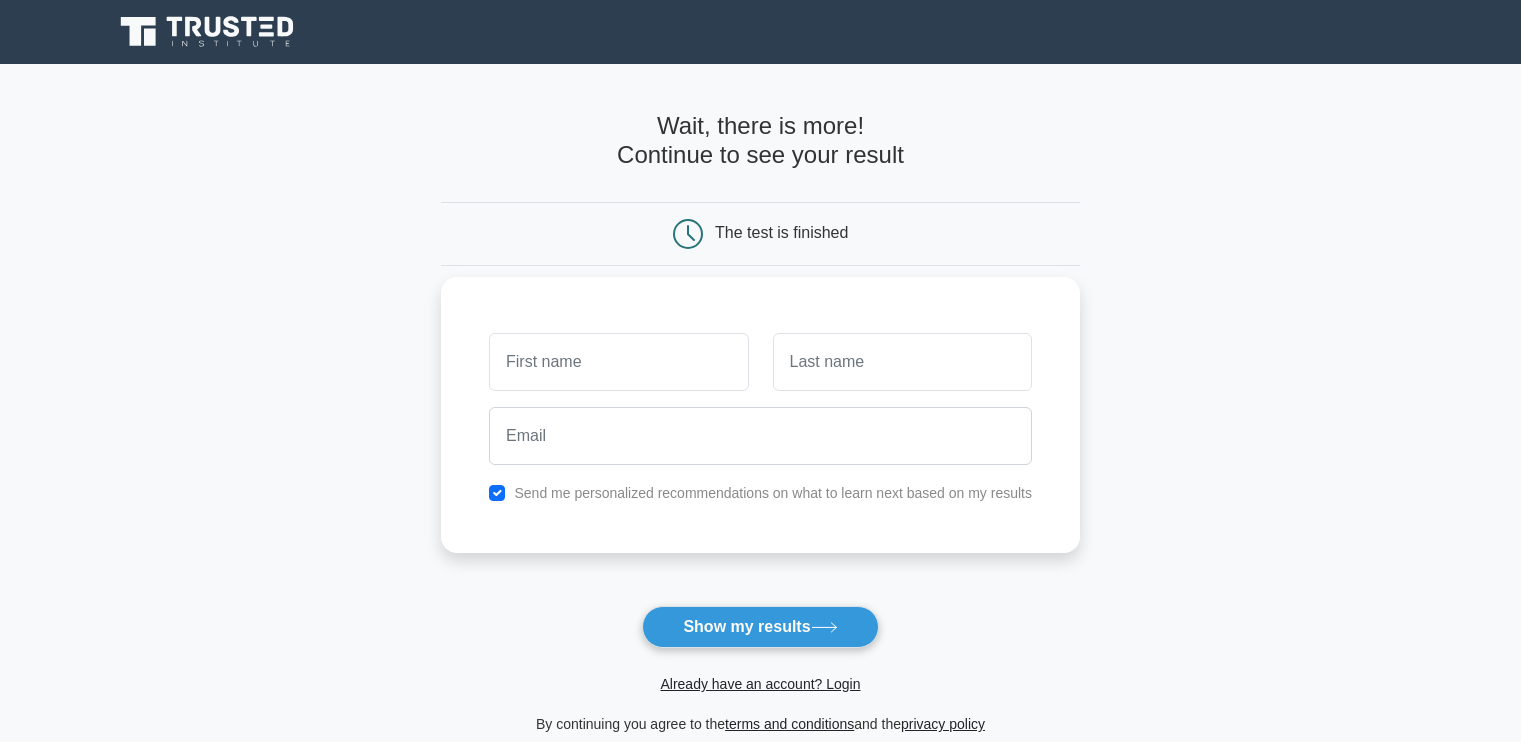 scroll, scrollTop: 0, scrollLeft: 0, axis: both 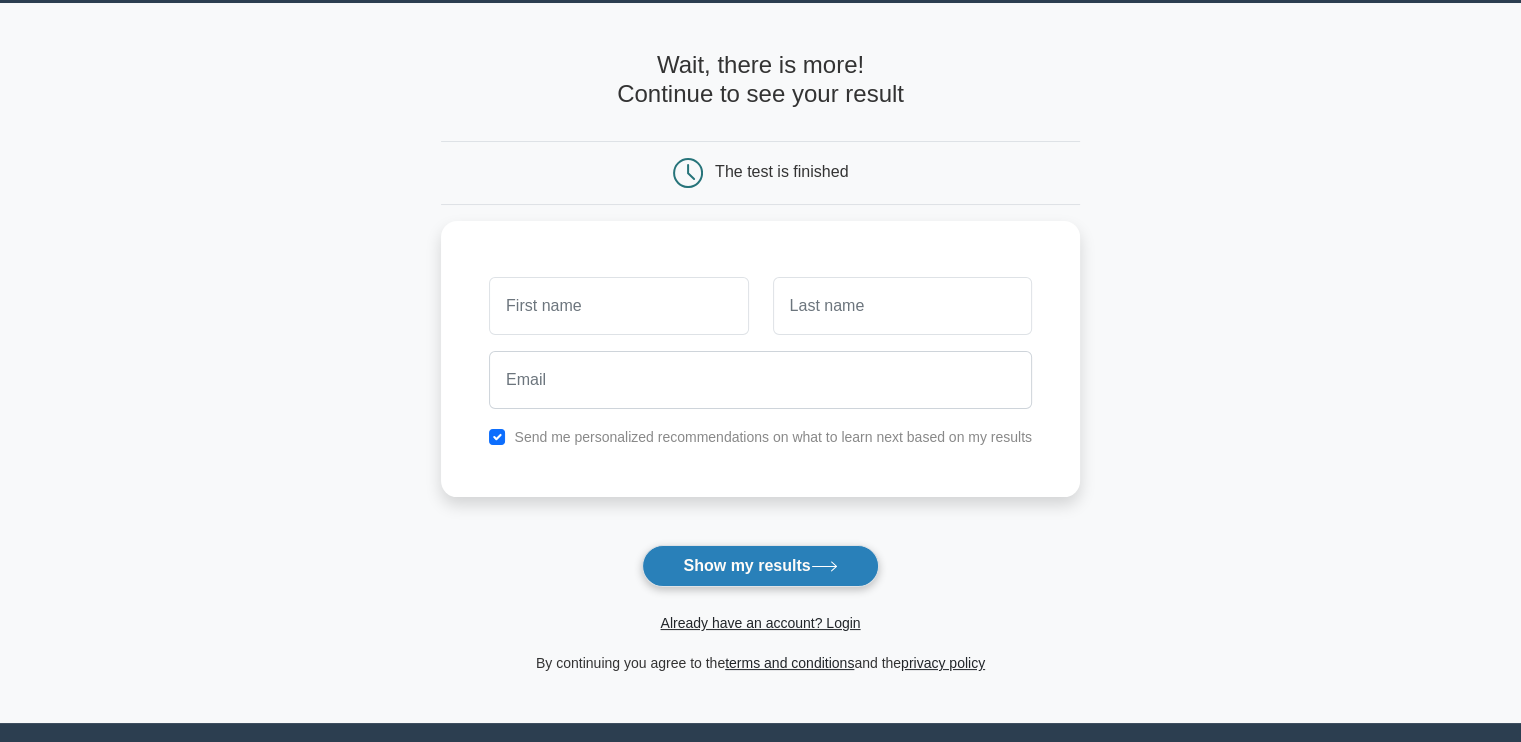 click on "Show my results" at bounding box center [760, 566] 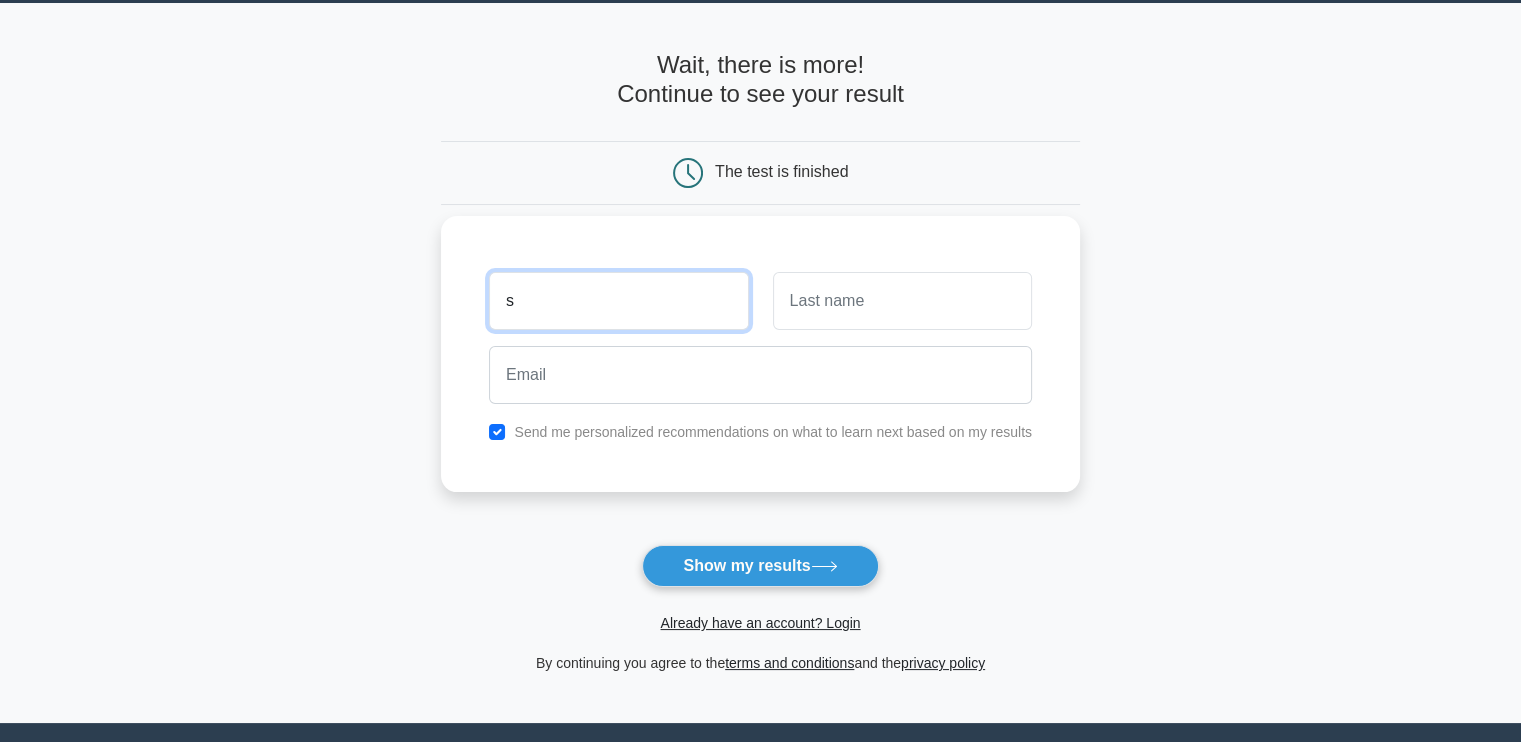 type on "s" 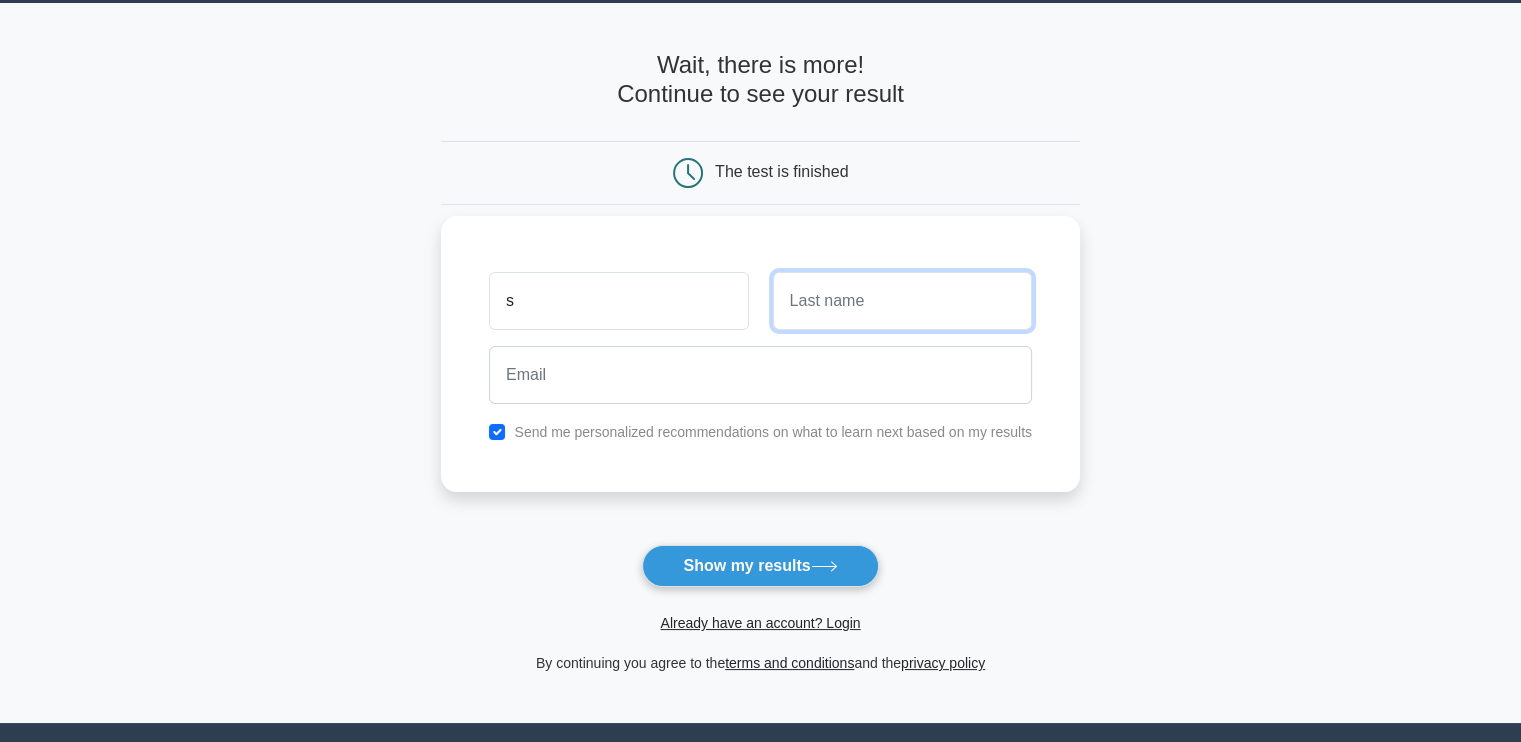 click at bounding box center [902, 301] 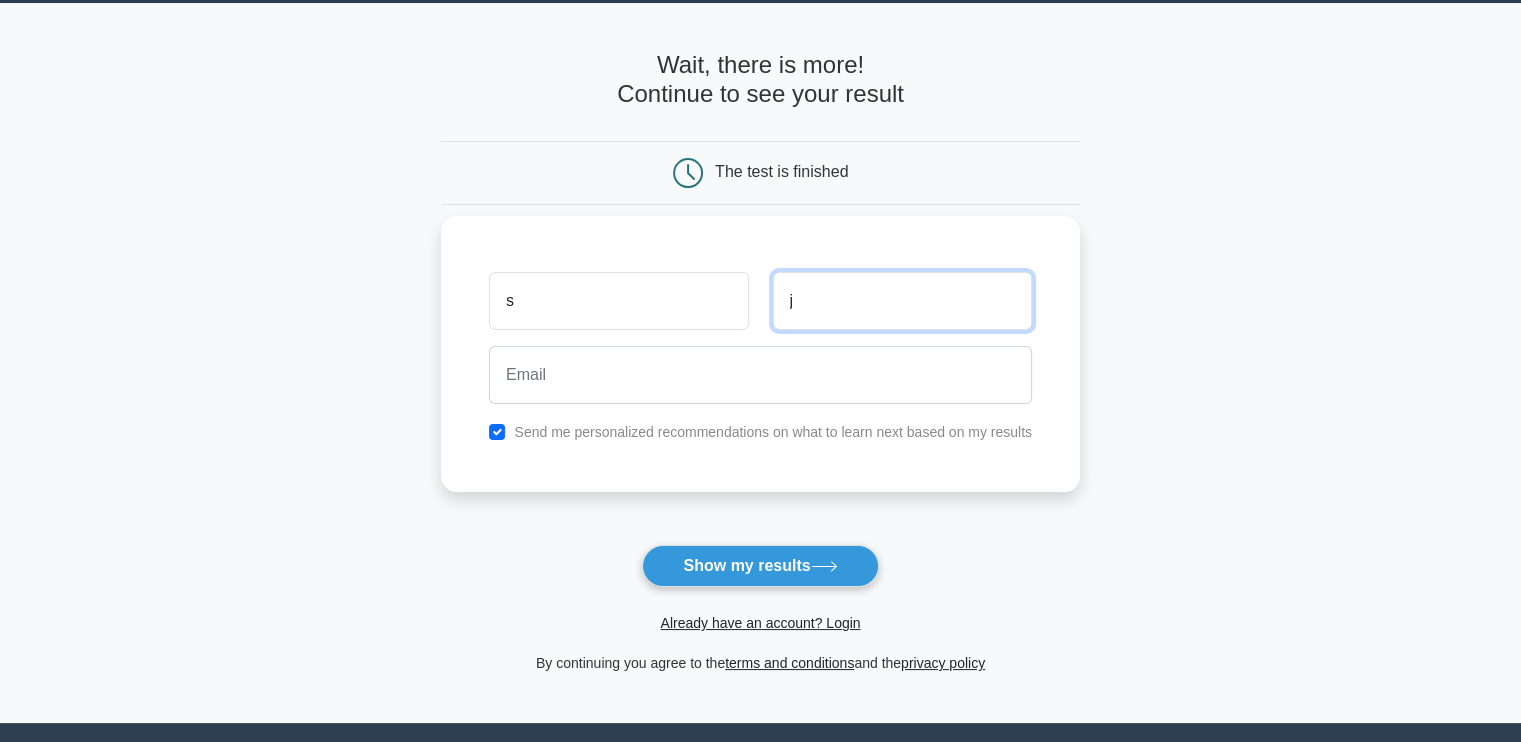type on "j" 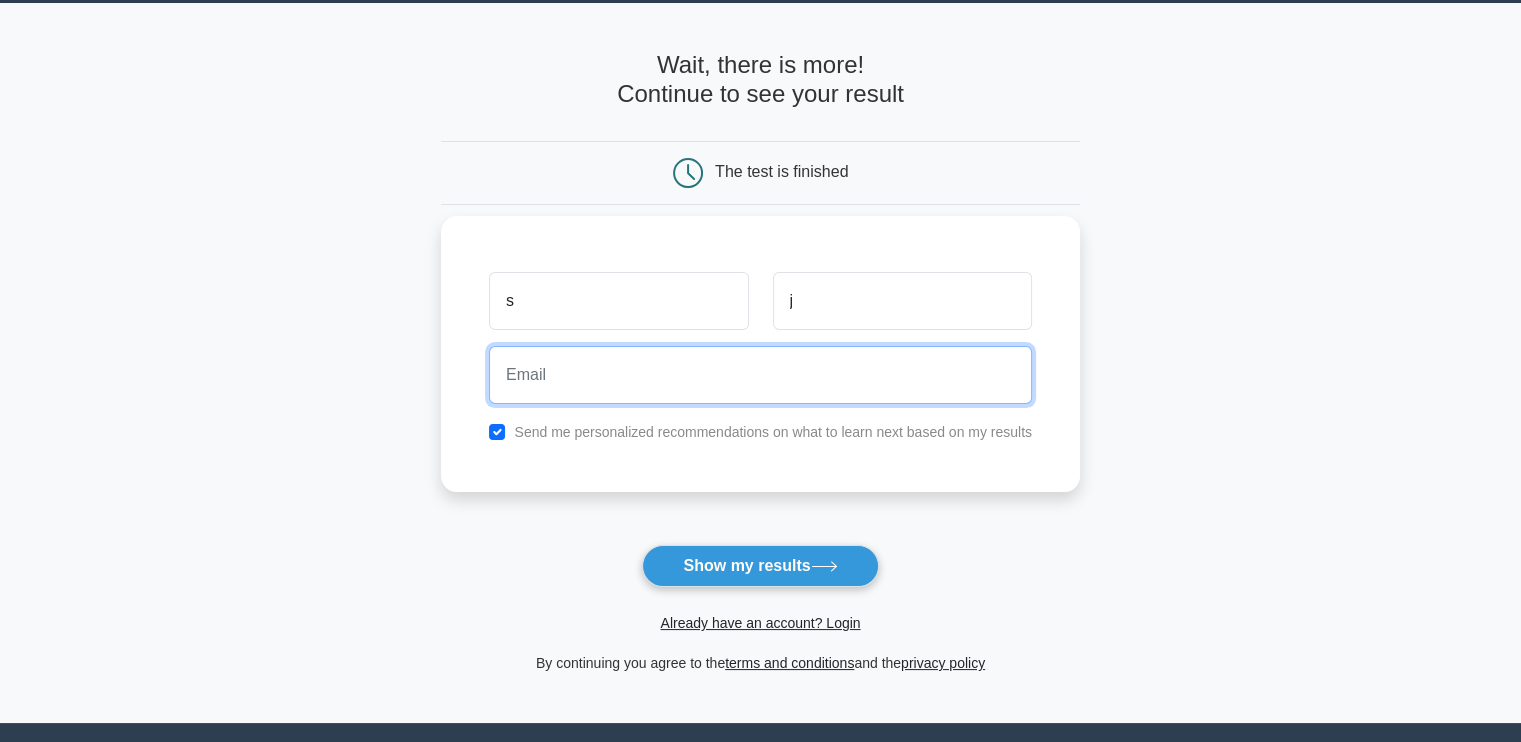 click at bounding box center [760, 375] 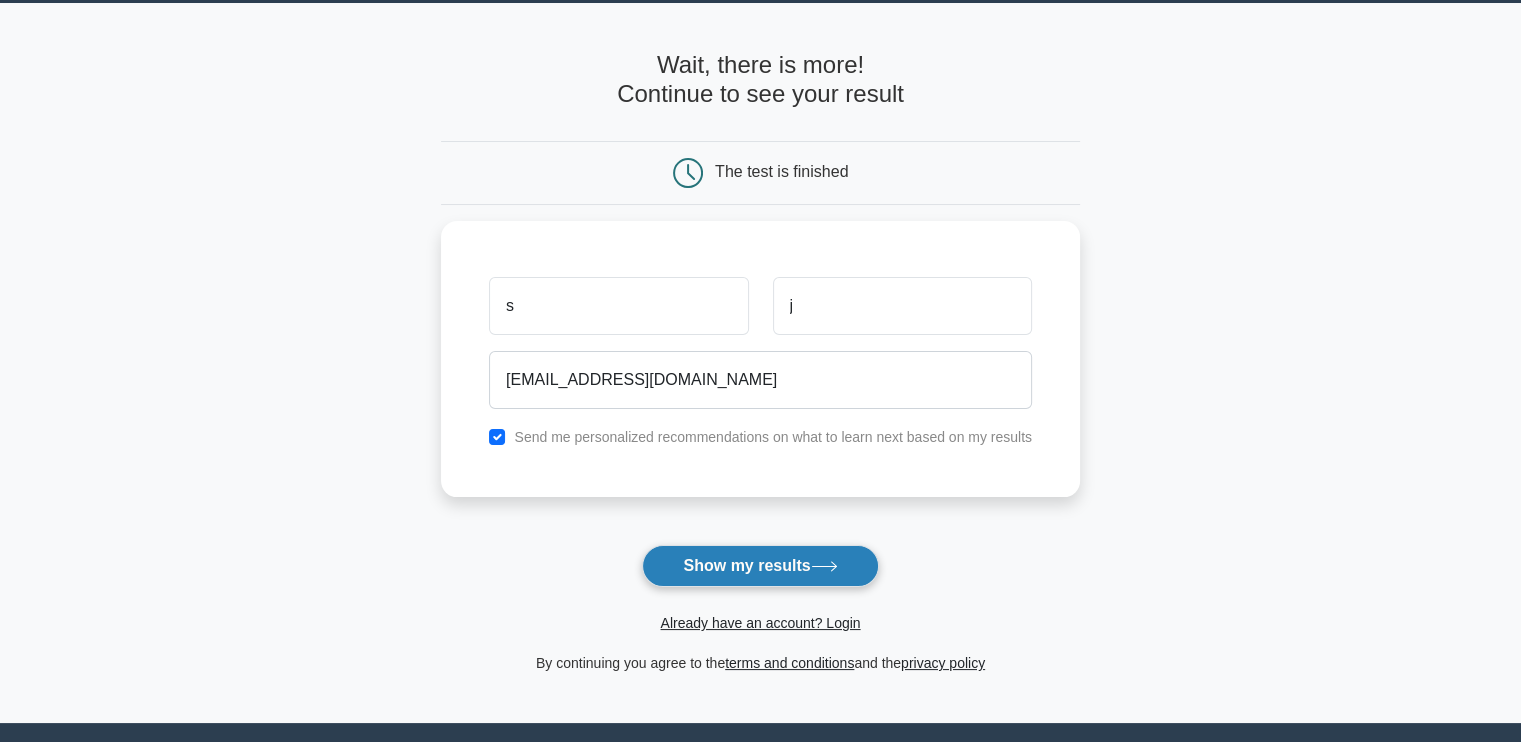 click on "Show my results" at bounding box center [760, 566] 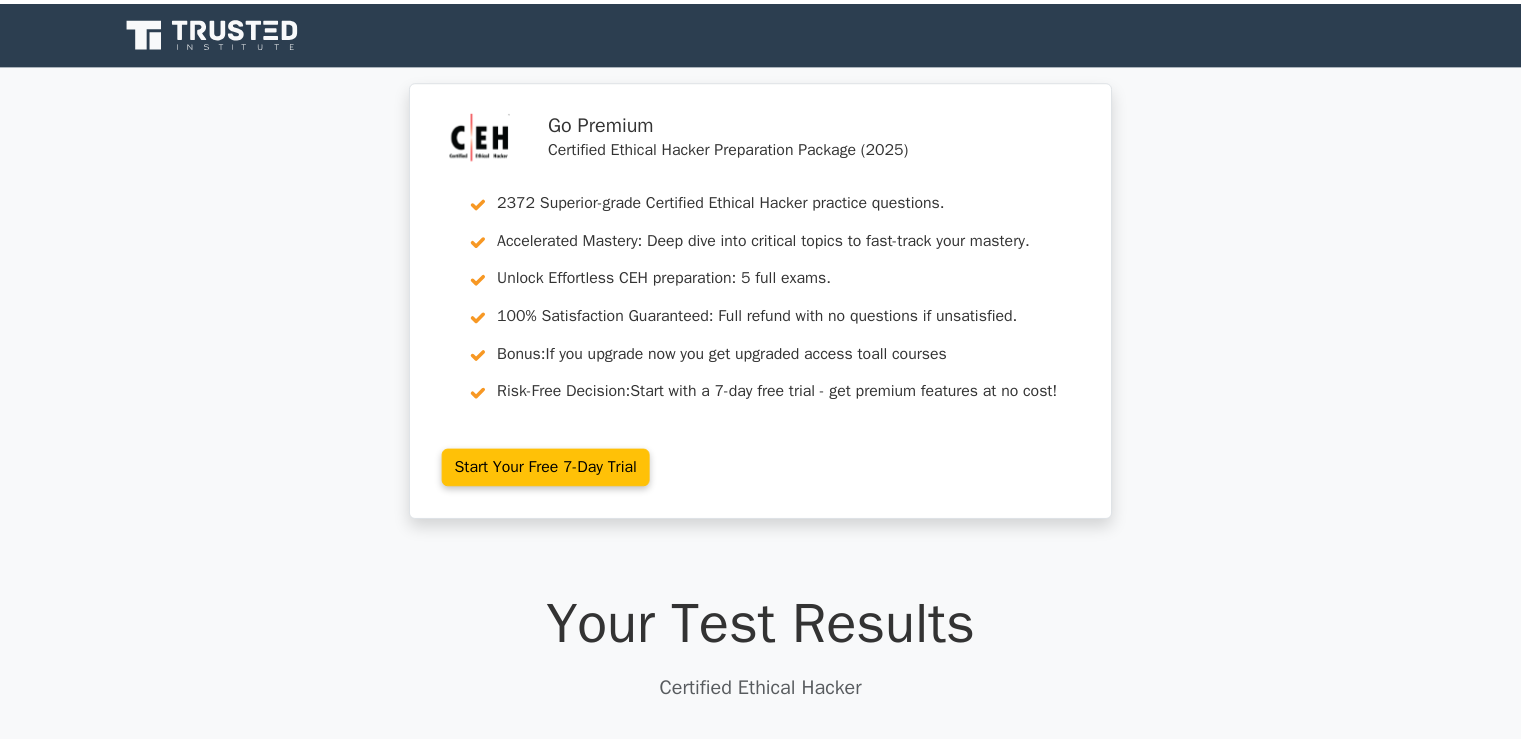 scroll, scrollTop: 0, scrollLeft: 0, axis: both 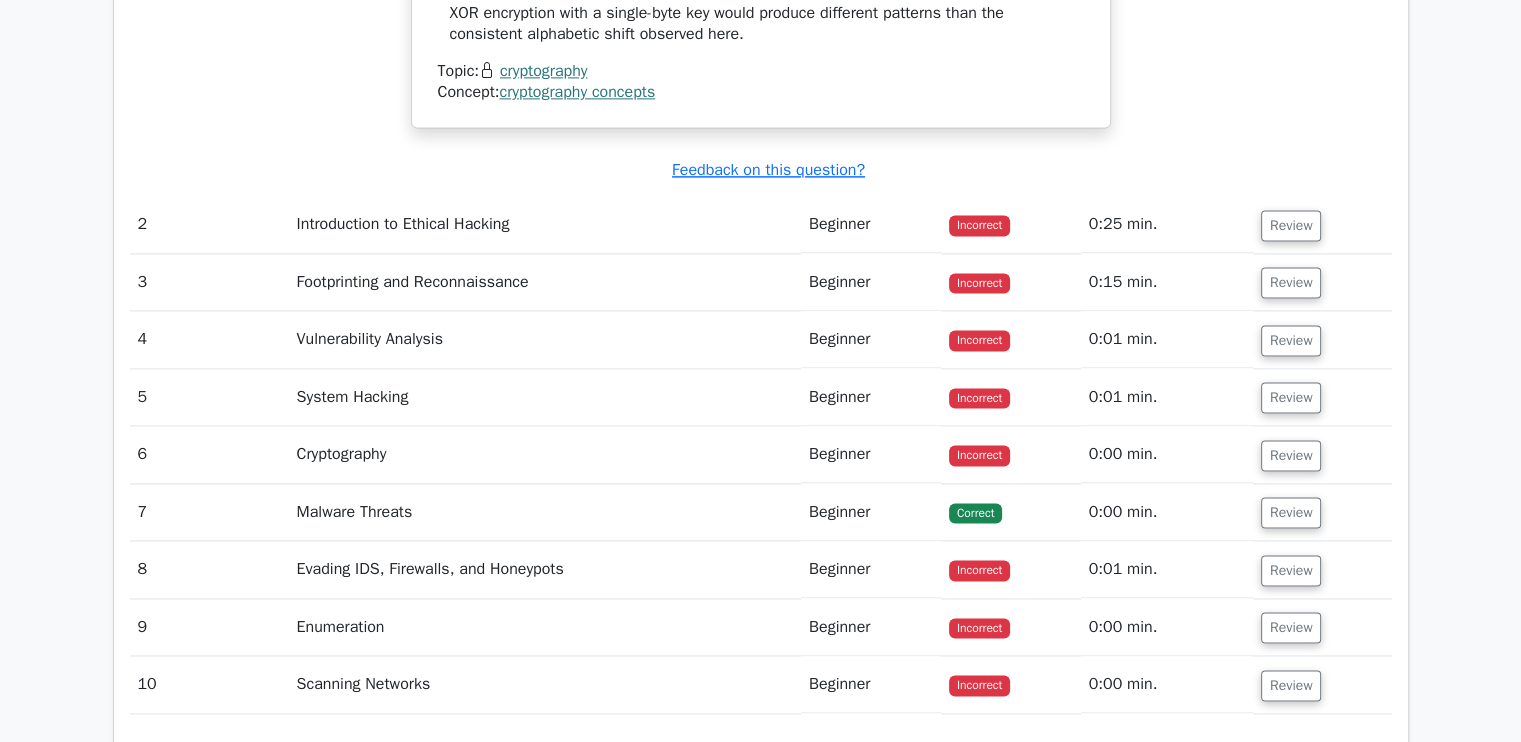 click on "Introduction to Ethical Hacking" at bounding box center [545, 224] 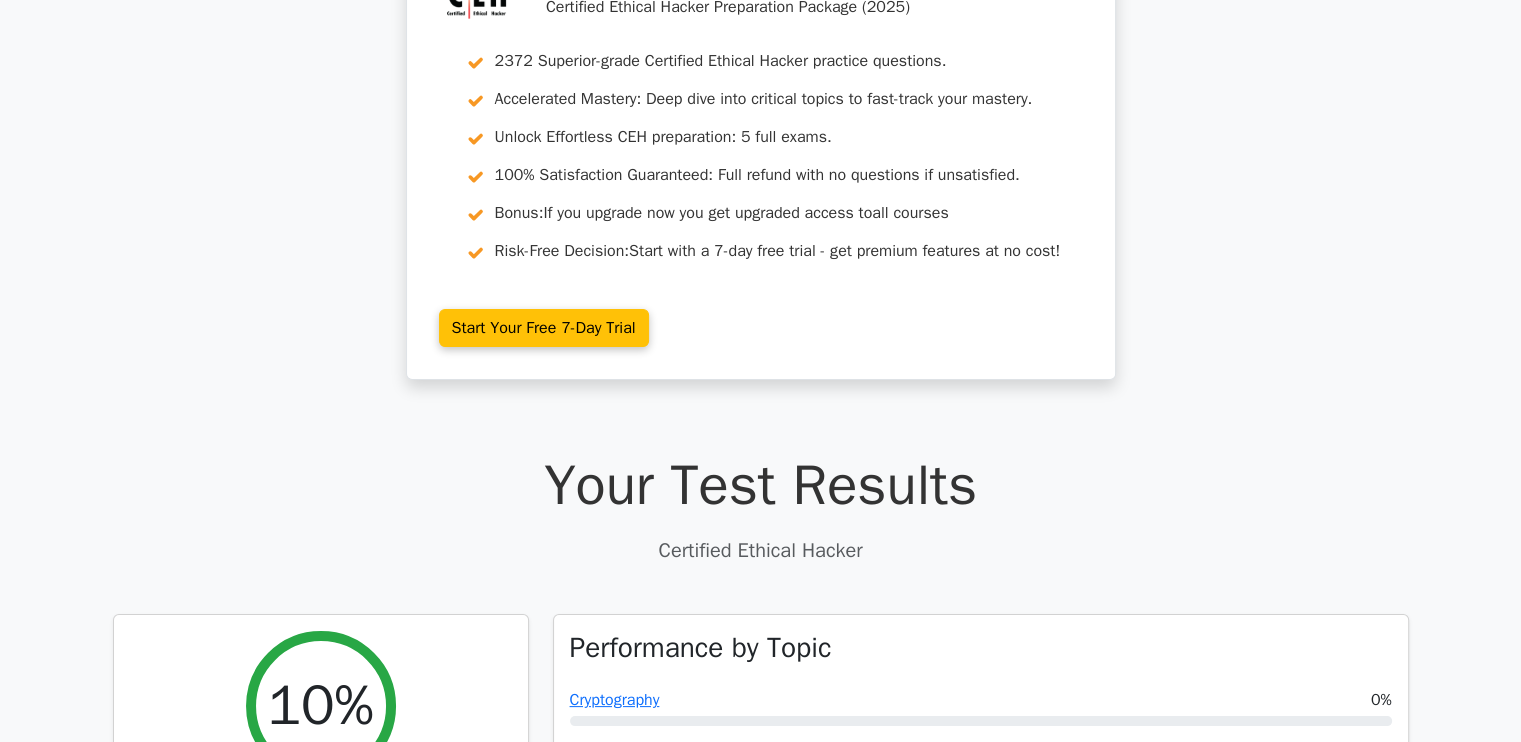 scroll, scrollTop: 0, scrollLeft: 0, axis: both 